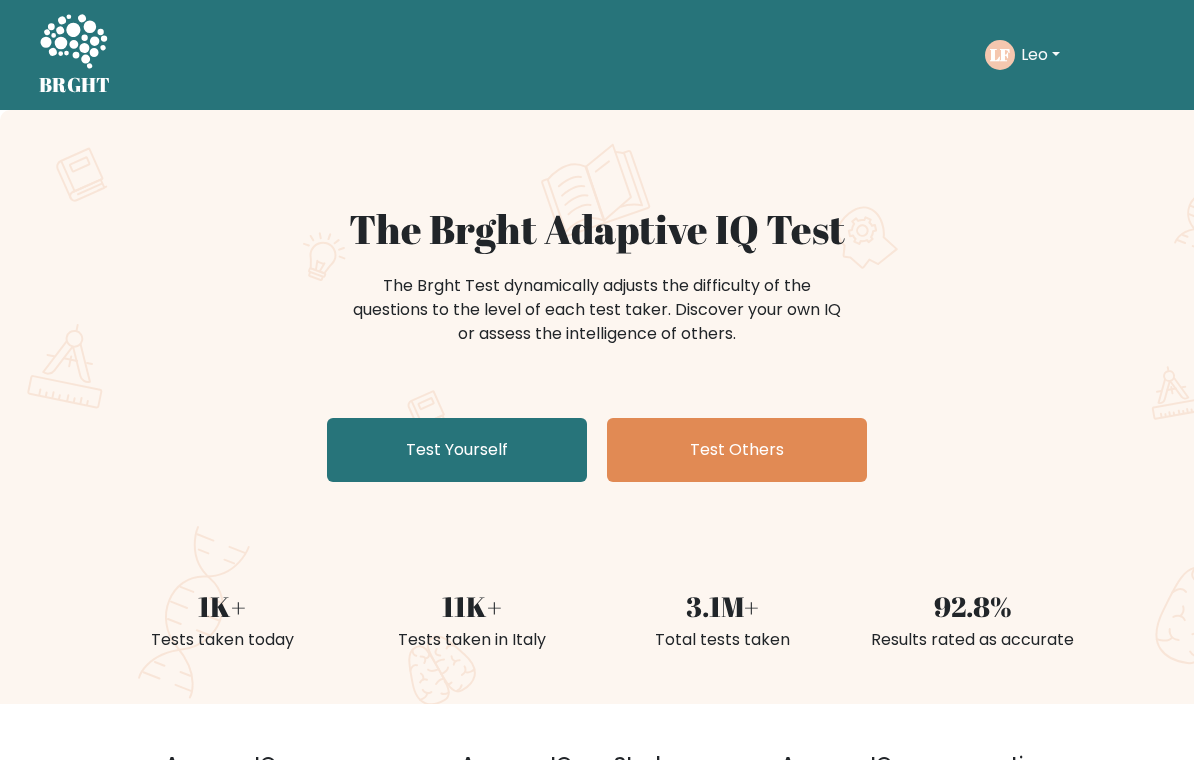 scroll, scrollTop: 0, scrollLeft: 0, axis: both 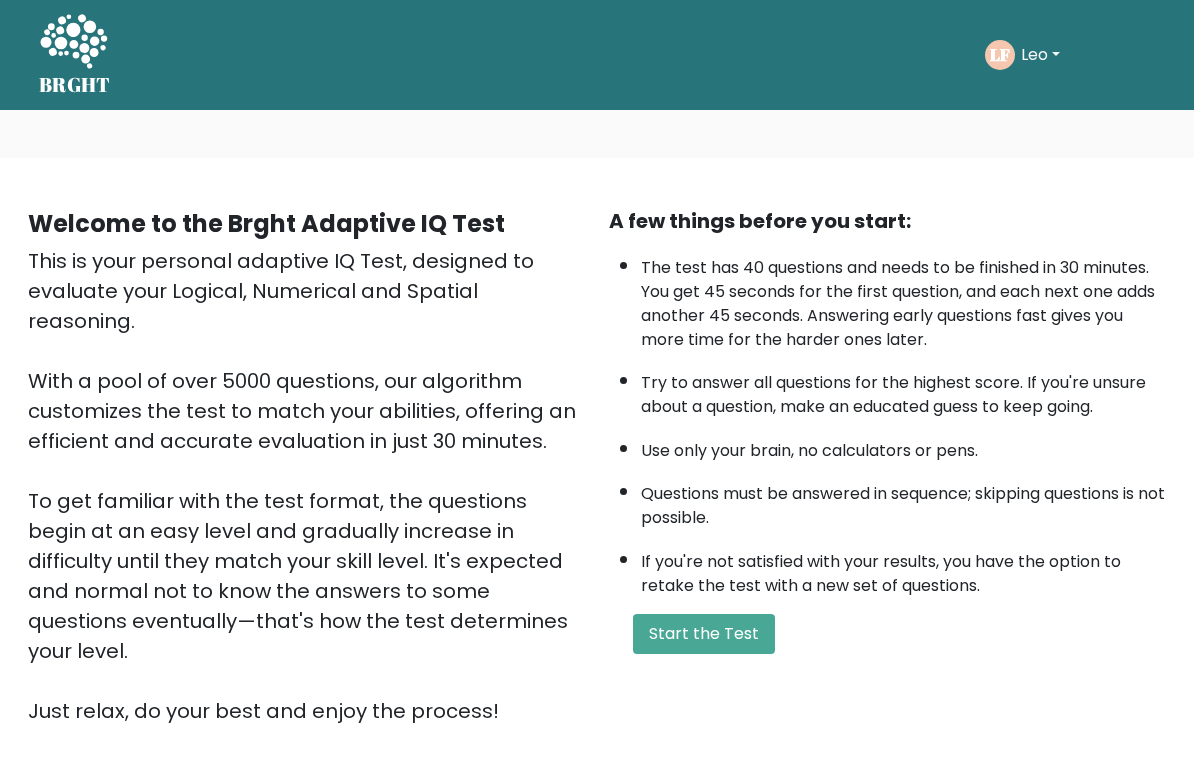 click on "Start the Test" at bounding box center (704, 634) 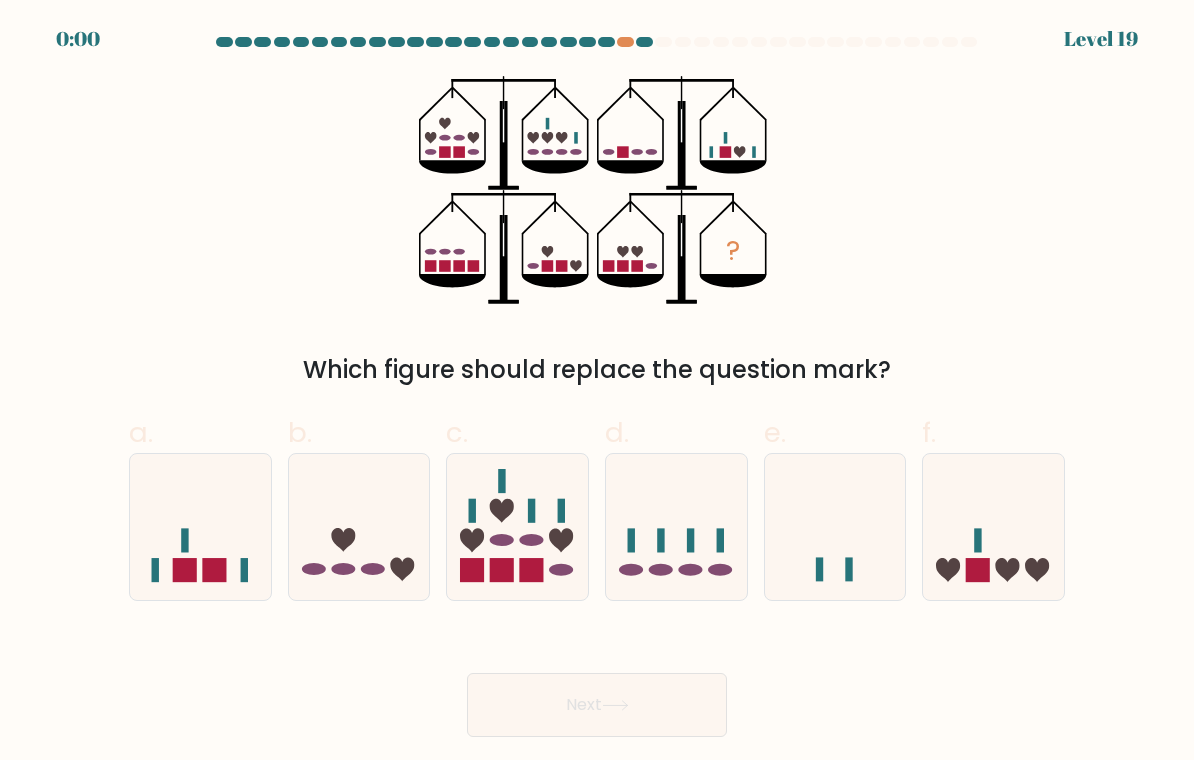 scroll, scrollTop: 0, scrollLeft: 0, axis: both 